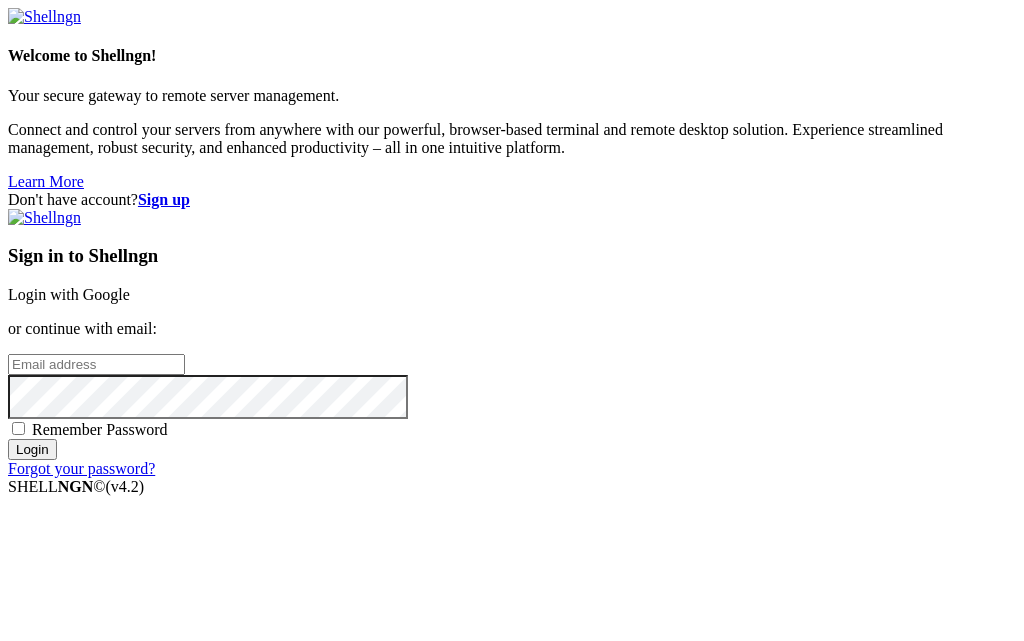 scroll, scrollTop: 0, scrollLeft: 0, axis: both 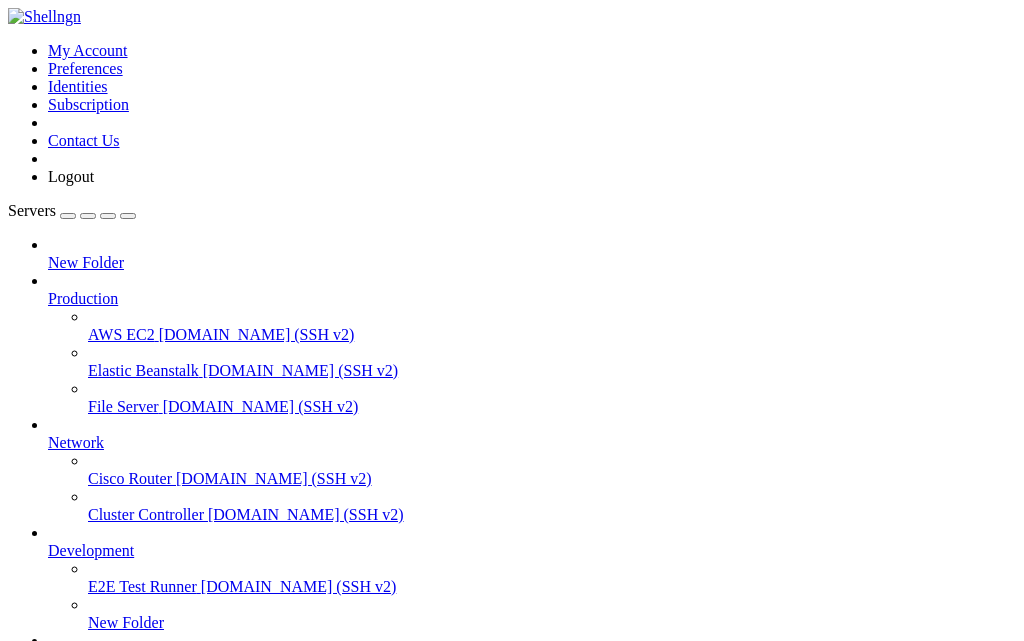 click at bounding box center (48, 290) 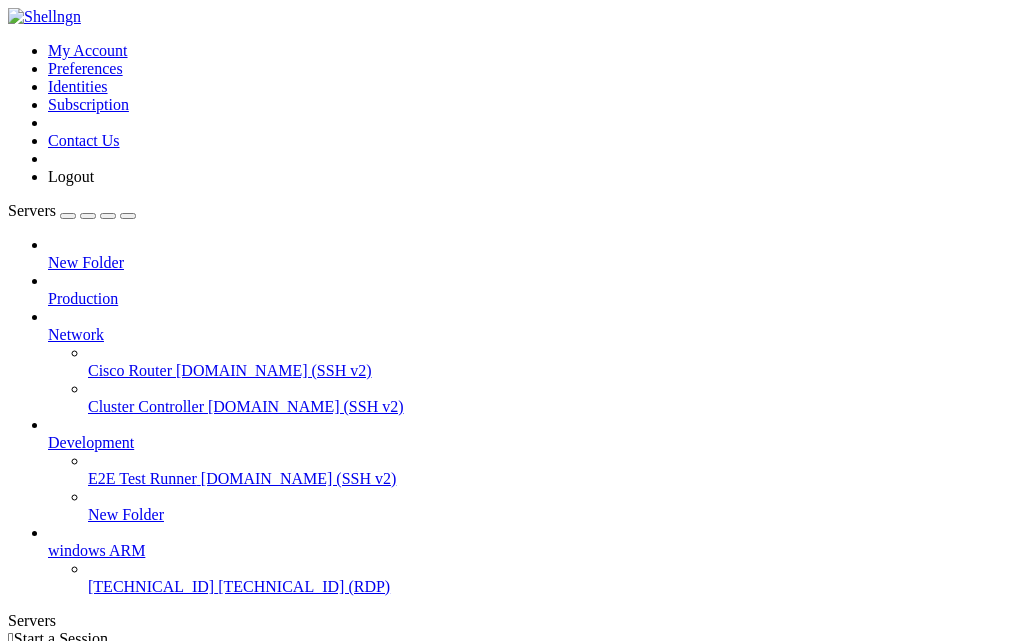 click at bounding box center [48, 326] 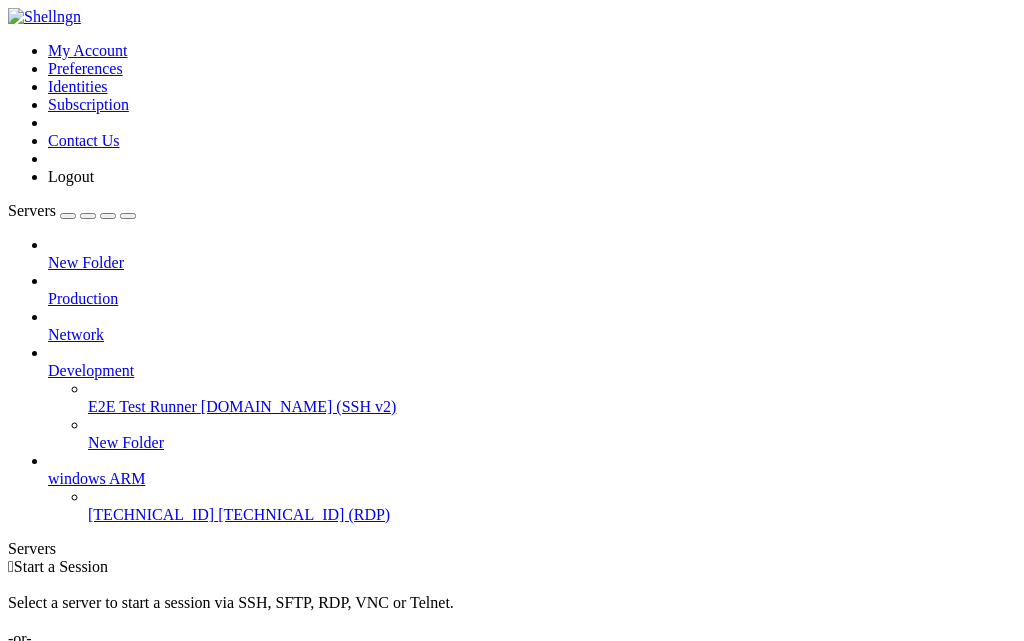 click at bounding box center (48, 362) 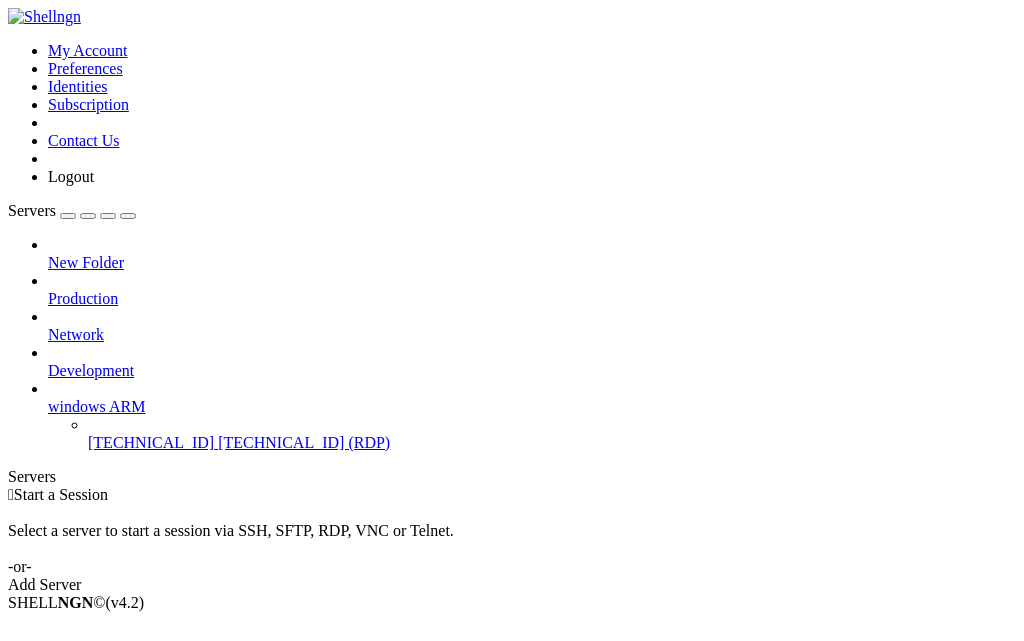 click at bounding box center (48, 398) 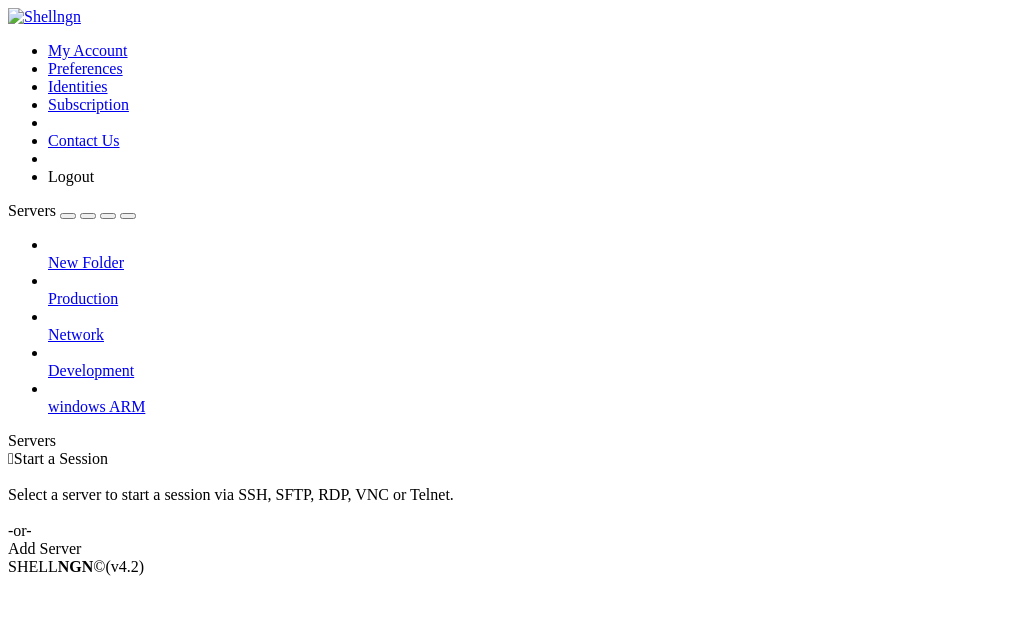 click at bounding box center (48, 398) 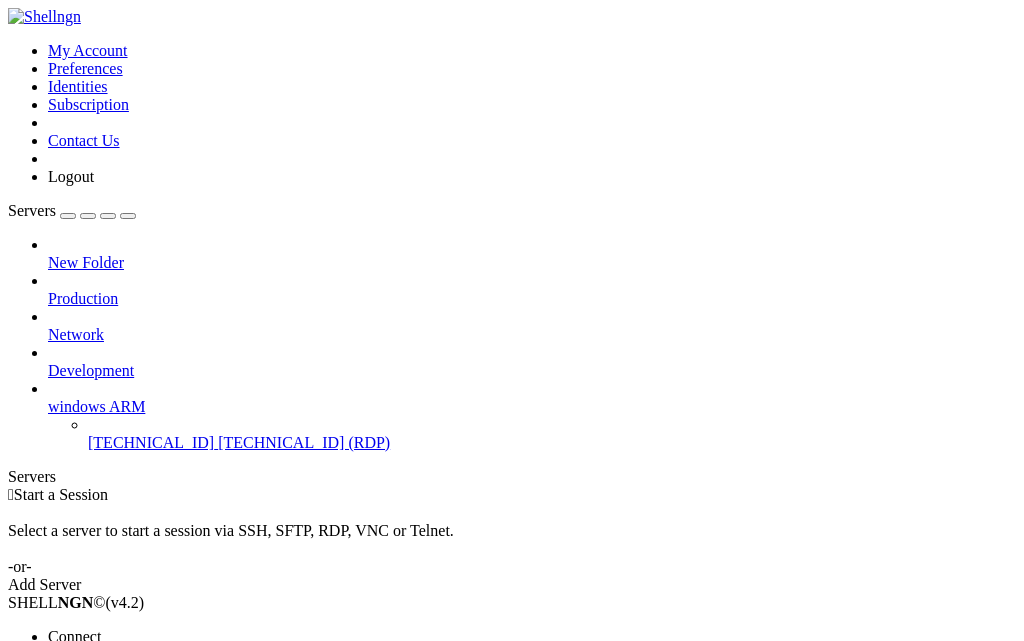 click at bounding box center (512, 320) 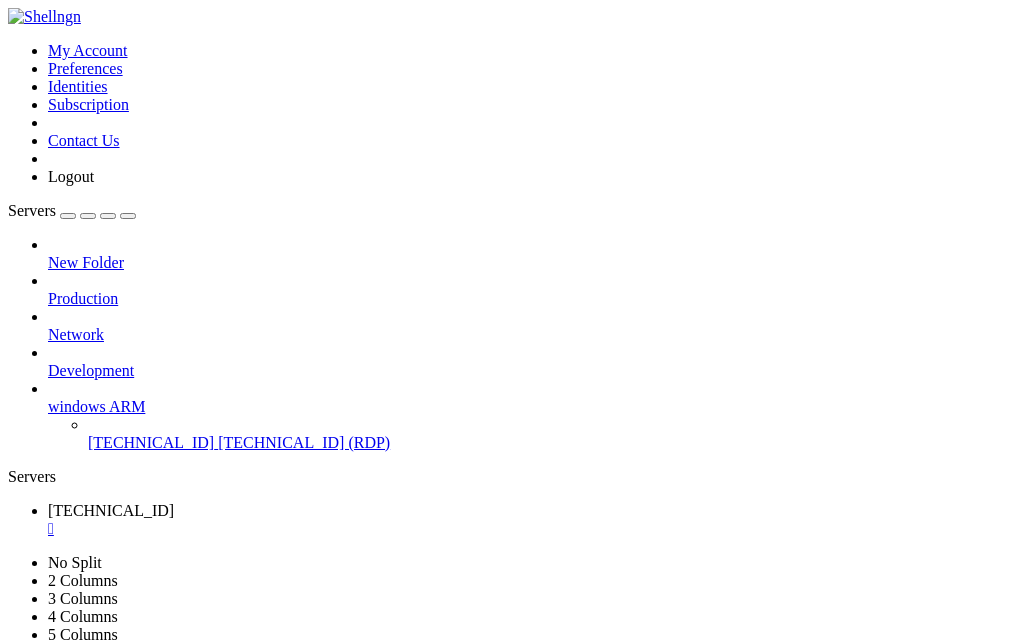 scroll, scrollTop: 0, scrollLeft: 0, axis: both 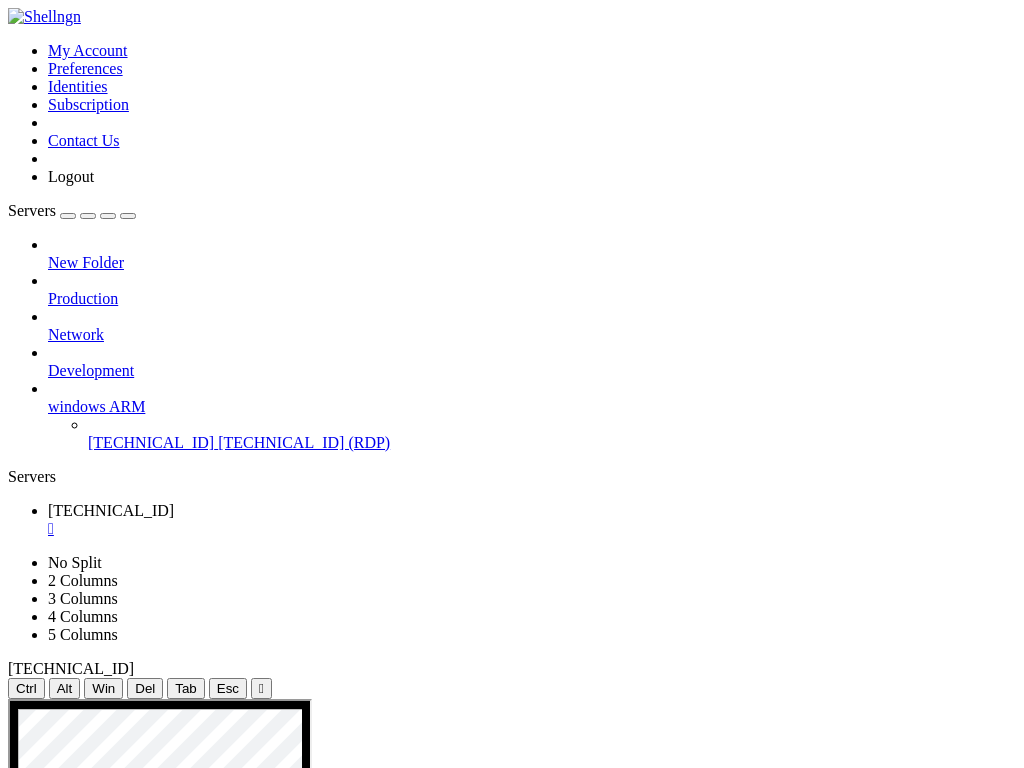 click at bounding box center [419, 1686] 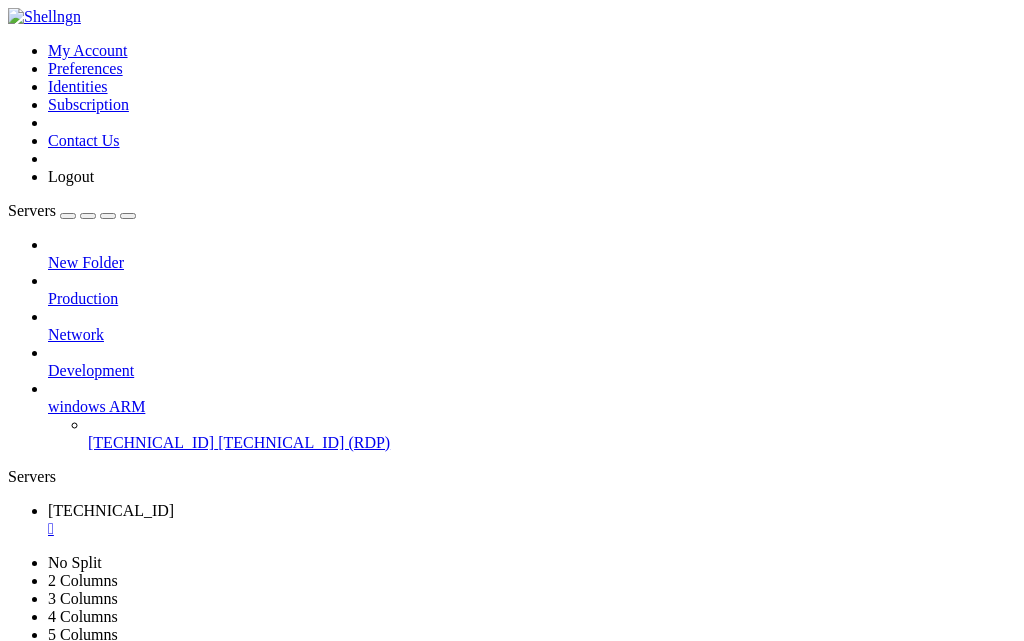 click at bounding box center (419, 1495) 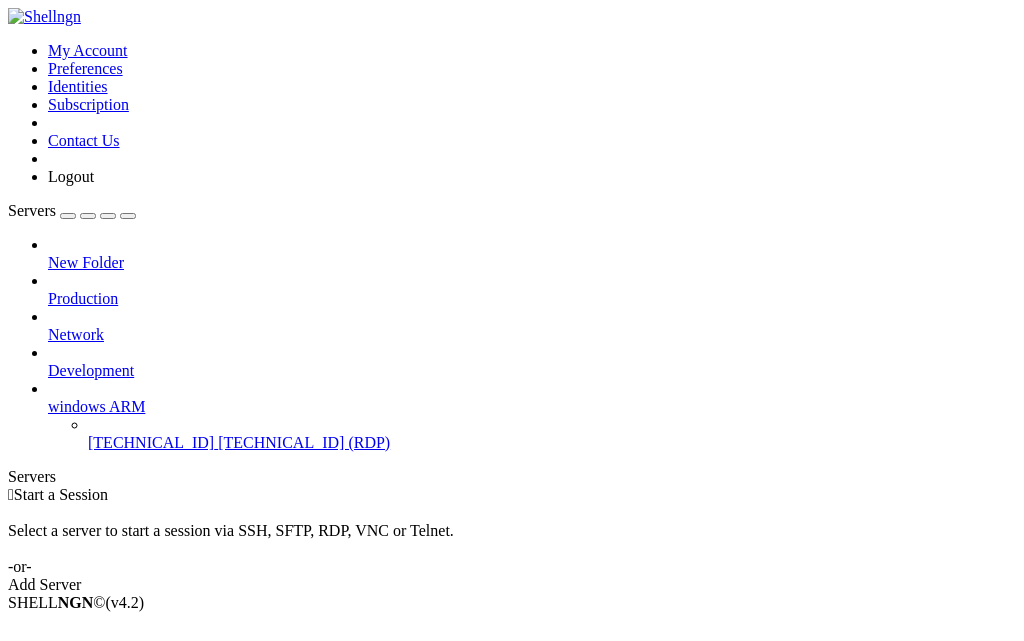 click on "  Start a Session
Select a server to start a session via SSH, SFTP, RDP, VNC or Telnet.   -or-
Add Server" at bounding box center (512, 540) 